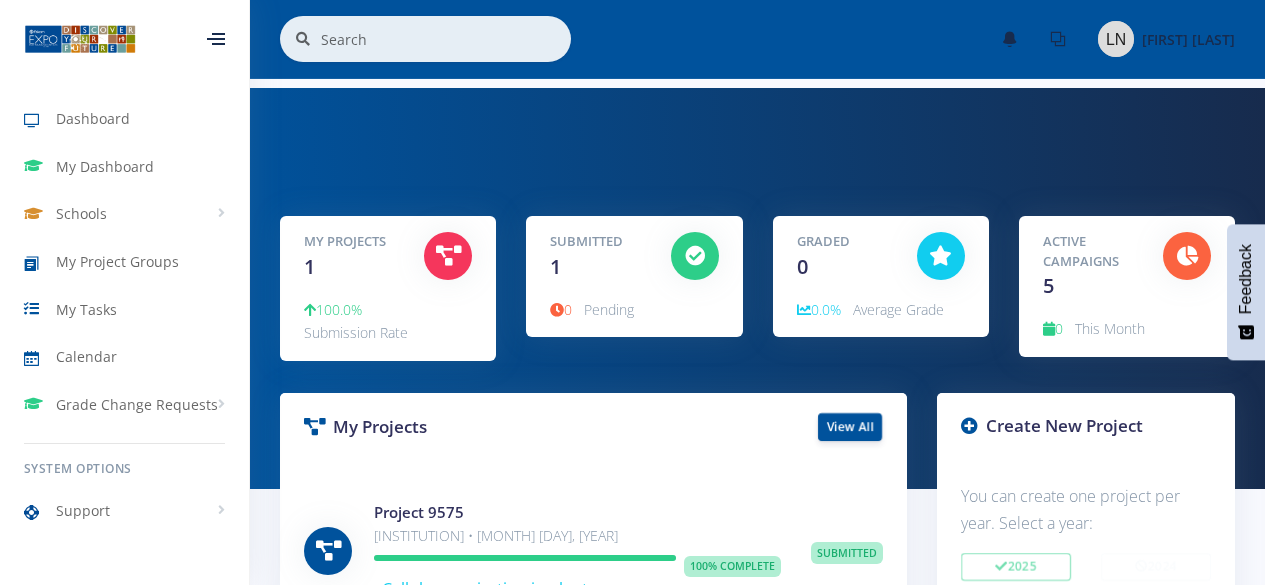 scroll, scrollTop: 0, scrollLeft: 0, axis: both 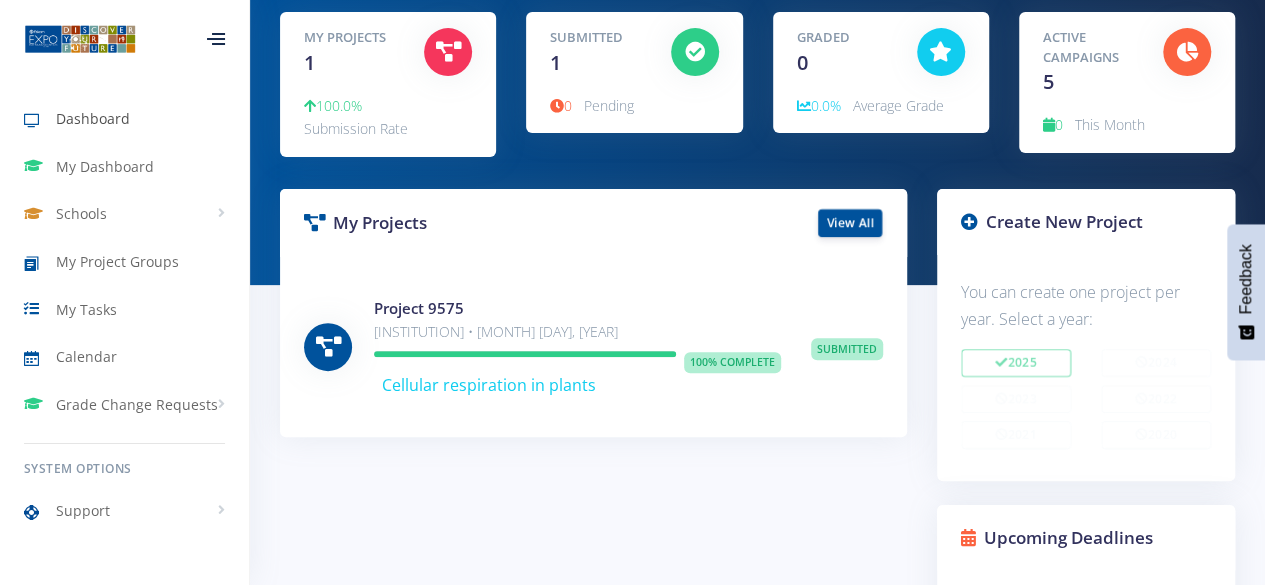 click on "Dashboard" at bounding box center (93, 118) 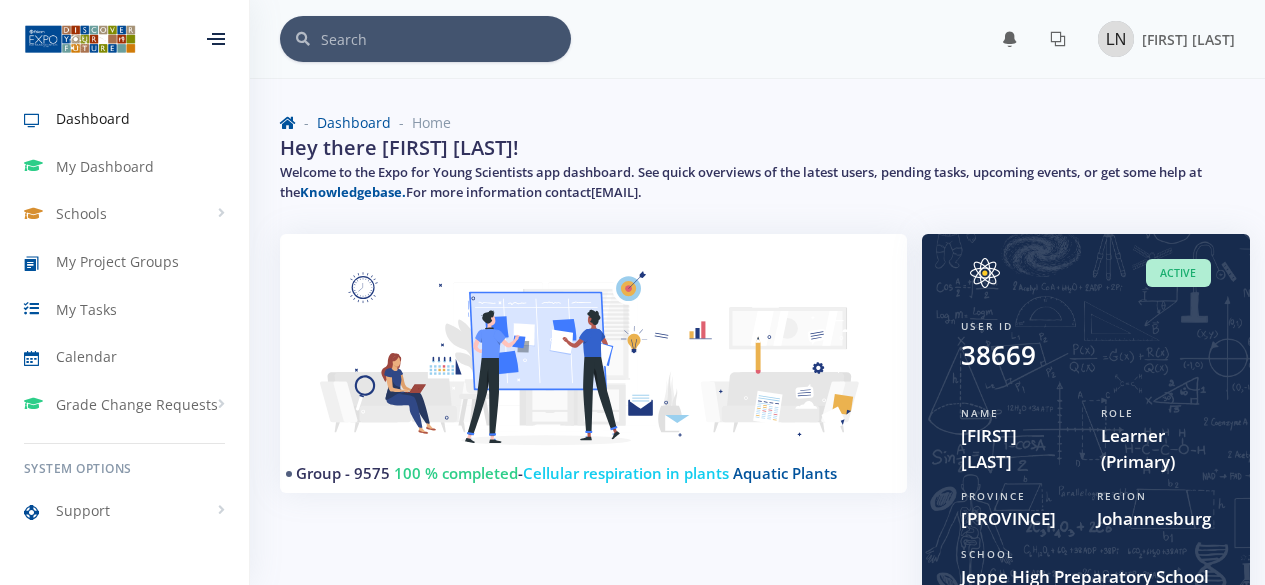 scroll, scrollTop: 0, scrollLeft: 0, axis: both 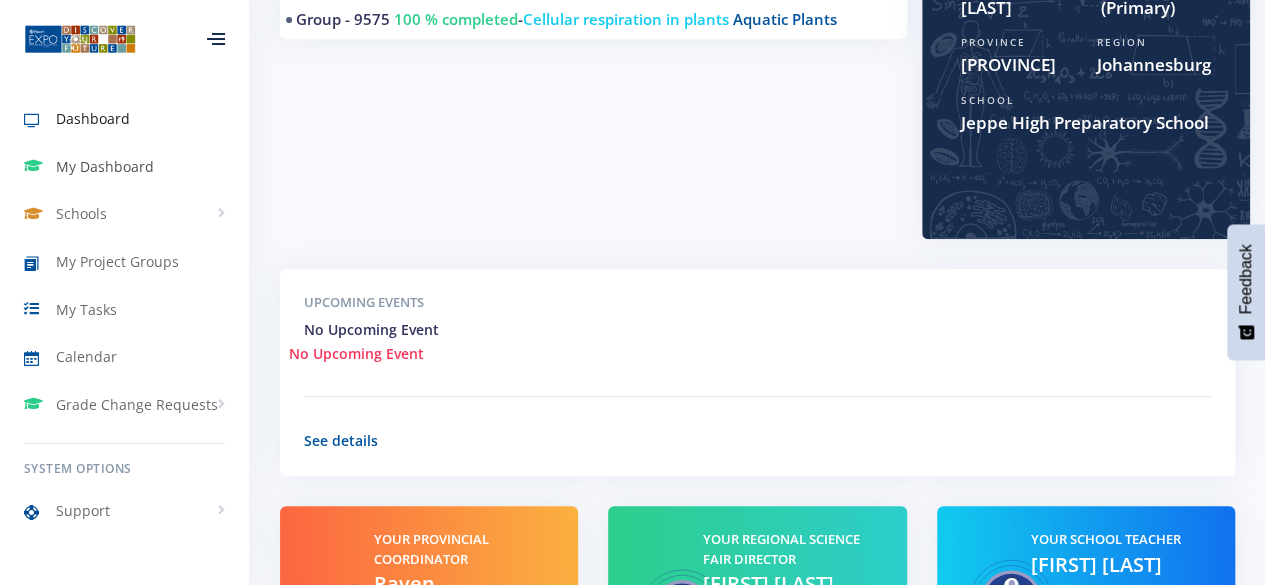 click on "My Dashboard" at bounding box center (105, 166) 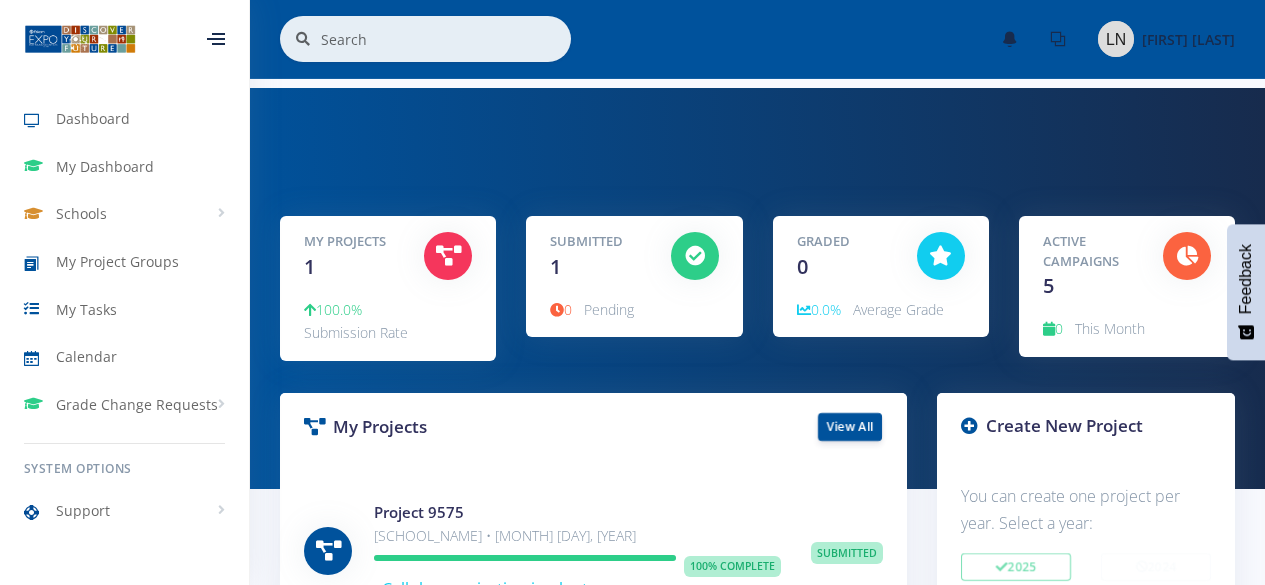 scroll, scrollTop: 0, scrollLeft: 0, axis: both 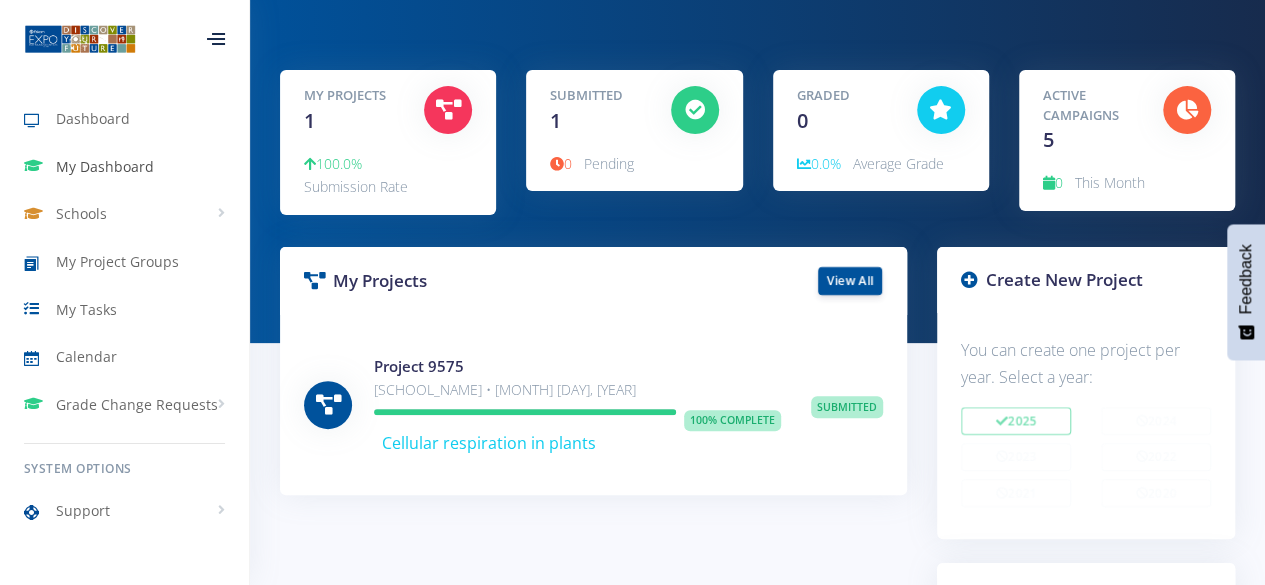click on "My Dashboard" at bounding box center [105, 166] 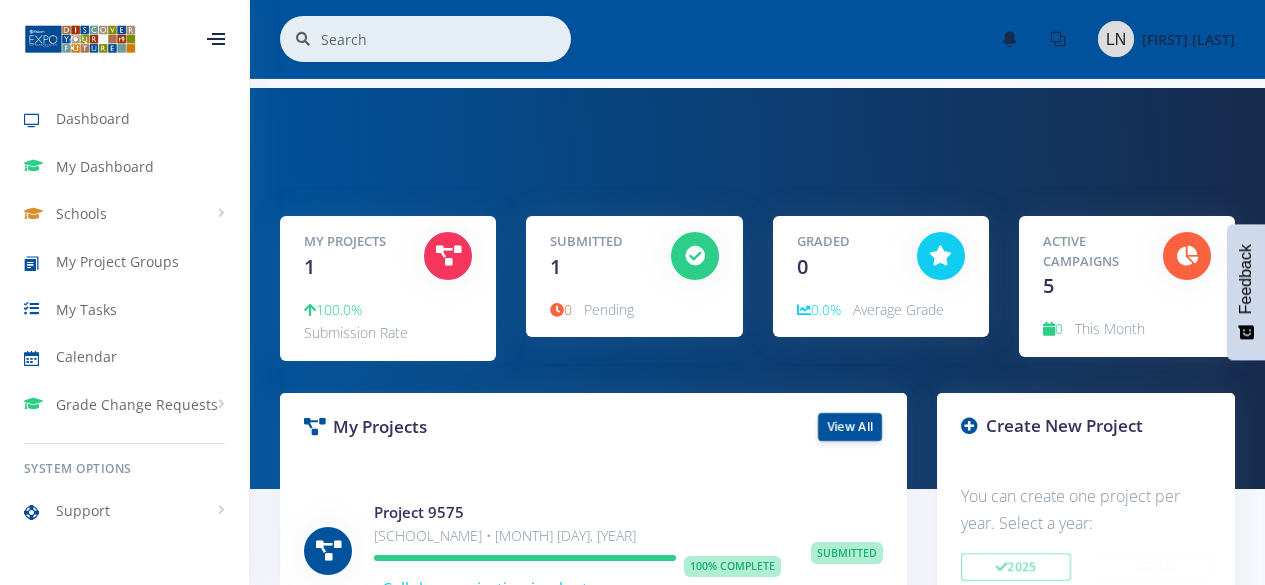 scroll, scrollTop: 0, scrollLeft: 0, axis: both 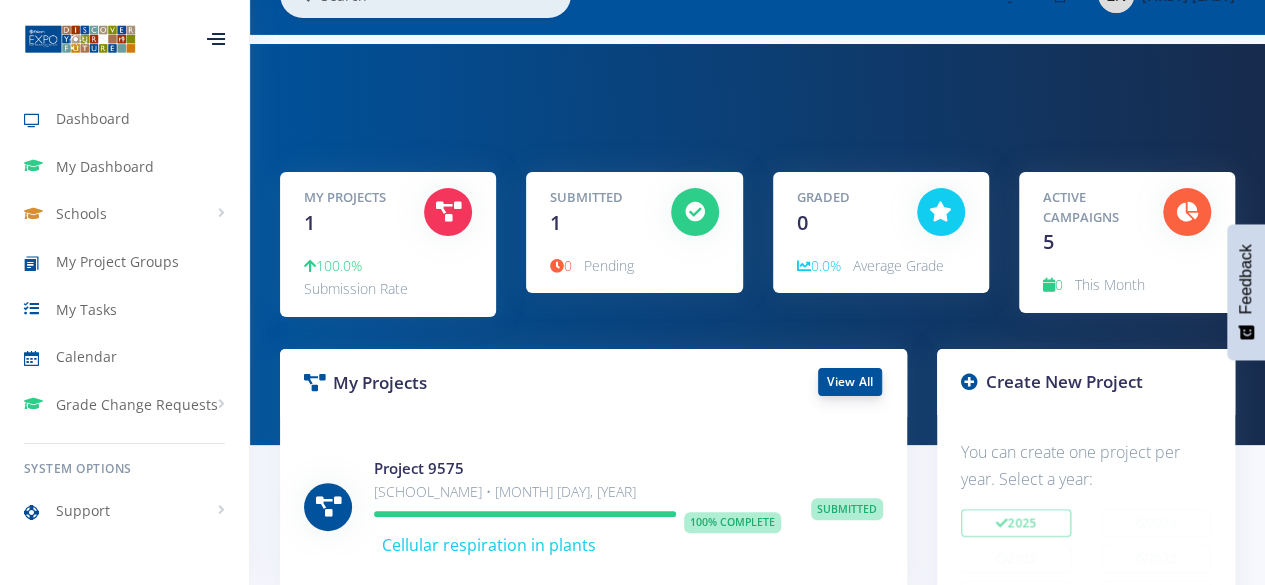 click on "View All" at bounding box center (850, 382) 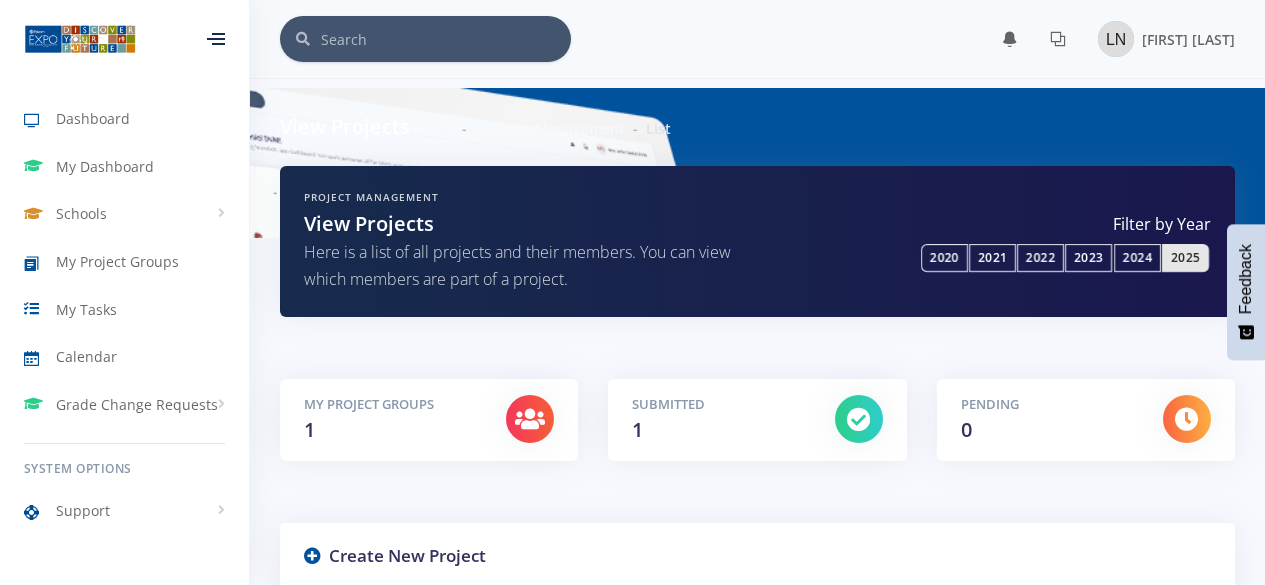 scroll, scrollTop: 0, scrollLeft: 0, axis: both 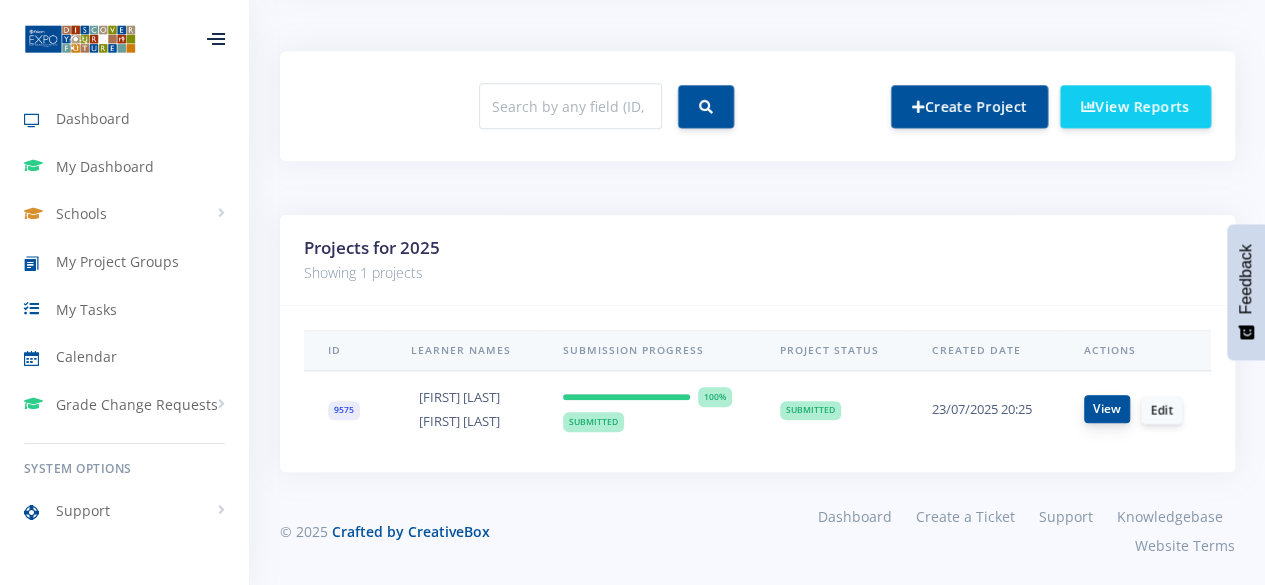 click on "View" at bounding box center [1107, 409] 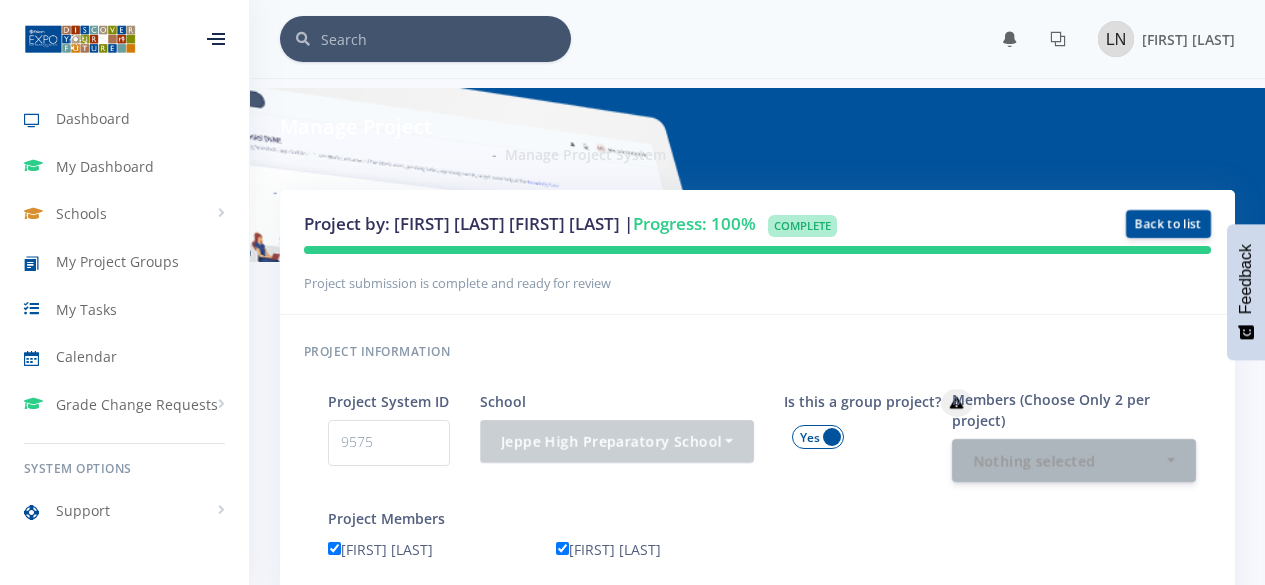 scroll, scrollTop: 0, scrollLeft: 0, axis: both 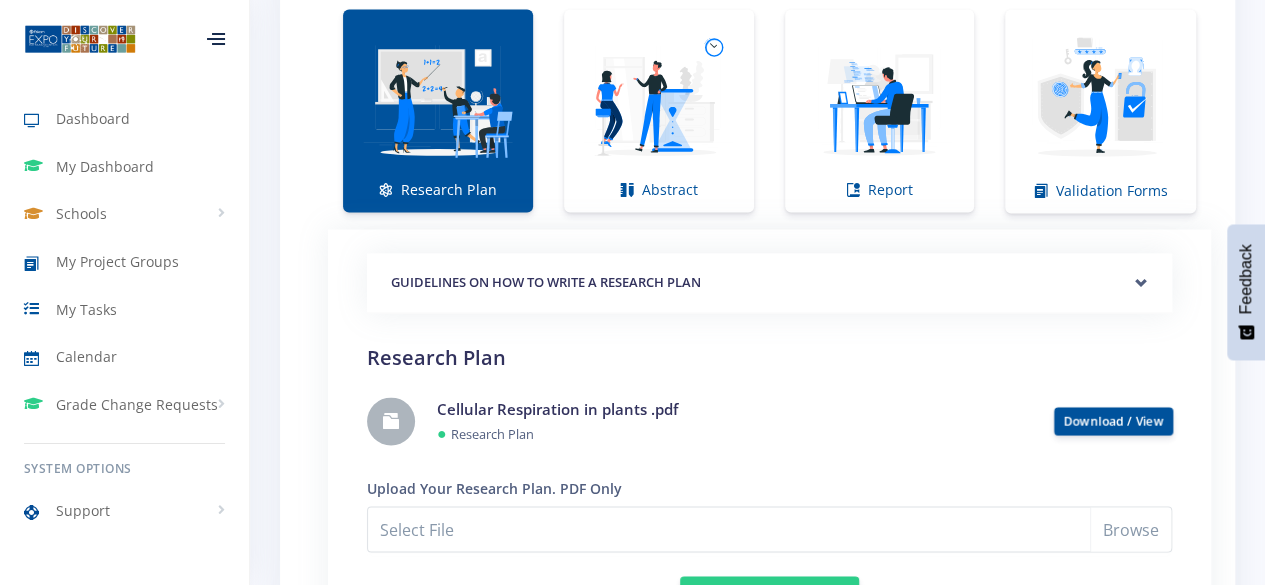 click at bounding box center (438, 100) 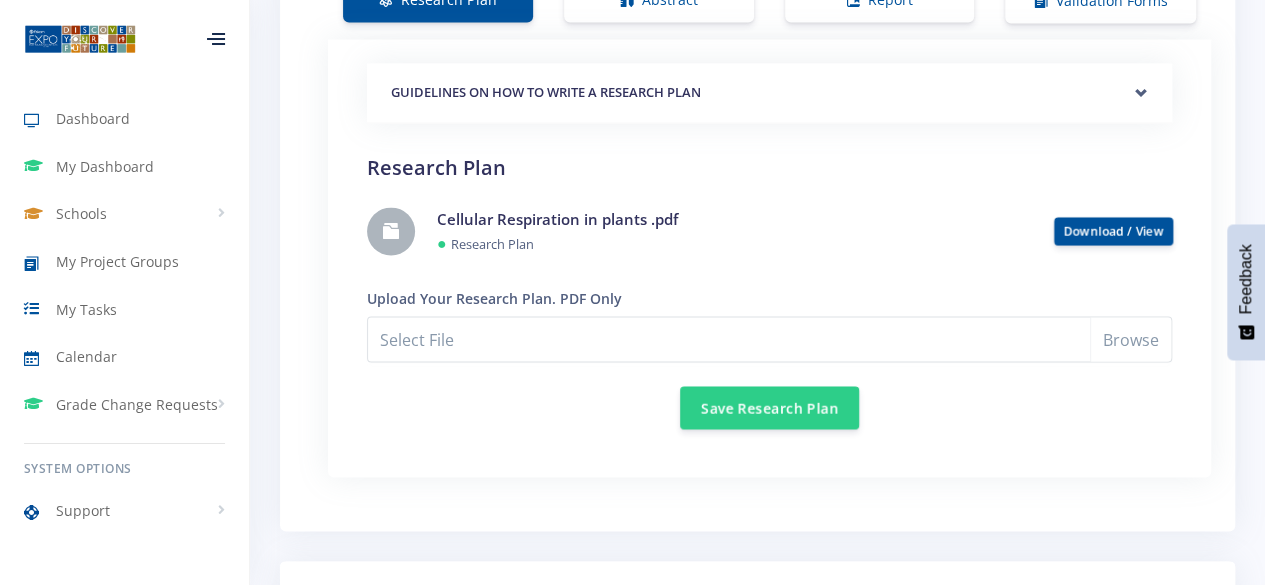 scroll, scrollTop: 1658, scrollLeft: 0, axis: vertical 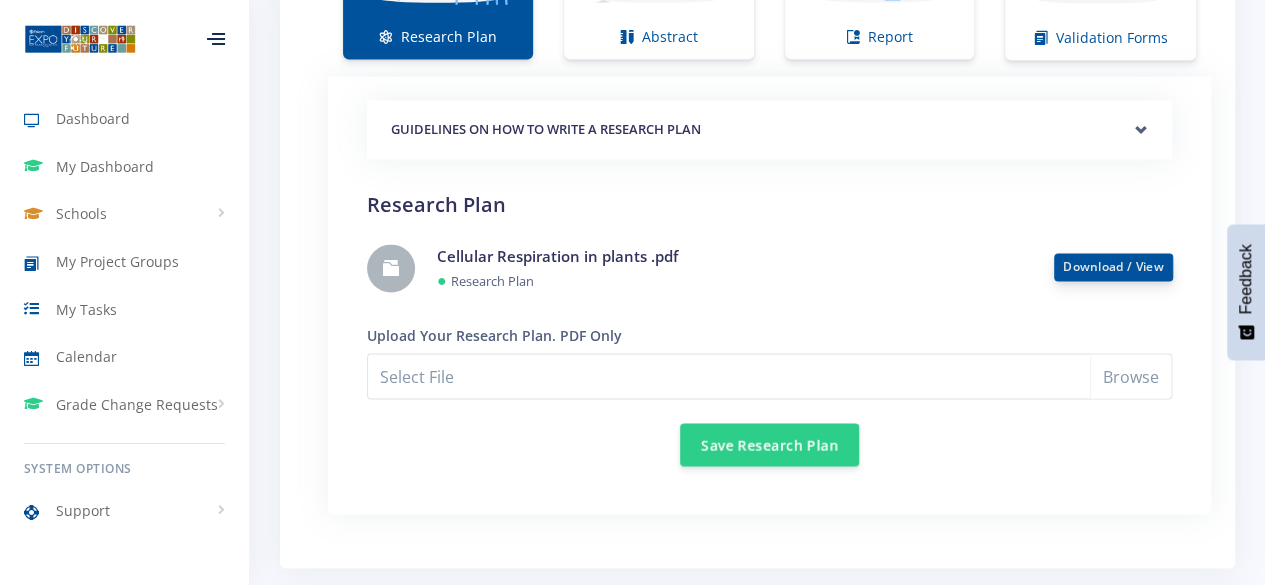 click on "Download
/ View" at bounding box center (1113, 266) 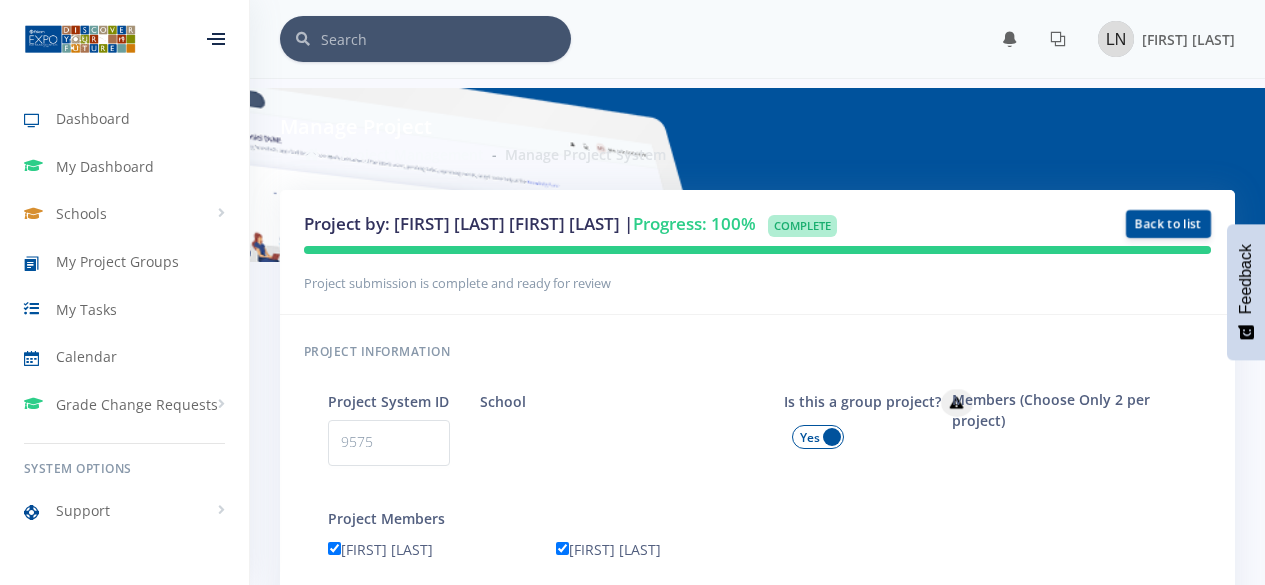 scroll, scrollTop: 1570, scrollLeft: 0, axis: vertical 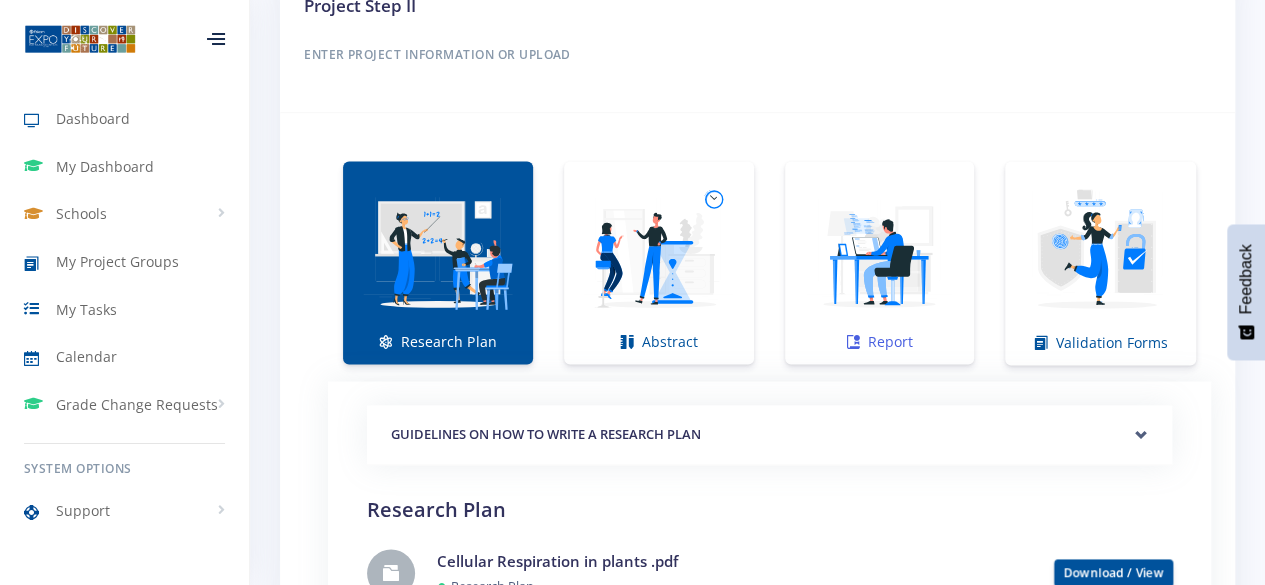 click at bounding box center (880, 252) 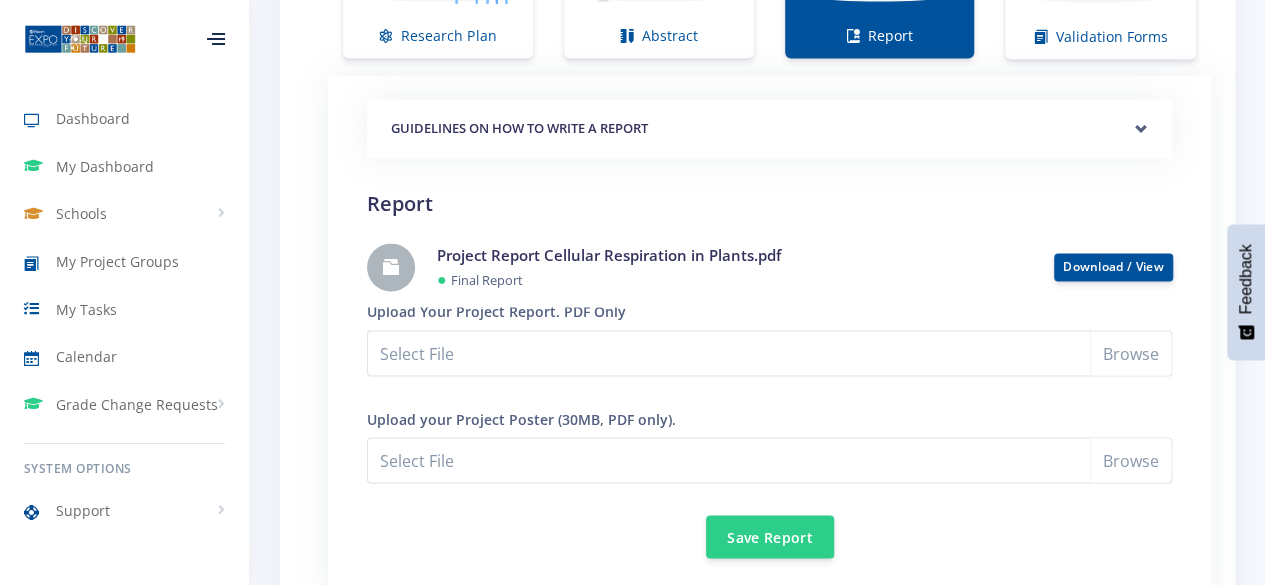 scroll, scrollTop: 1575, scrollLeft: 0, axis: vertical 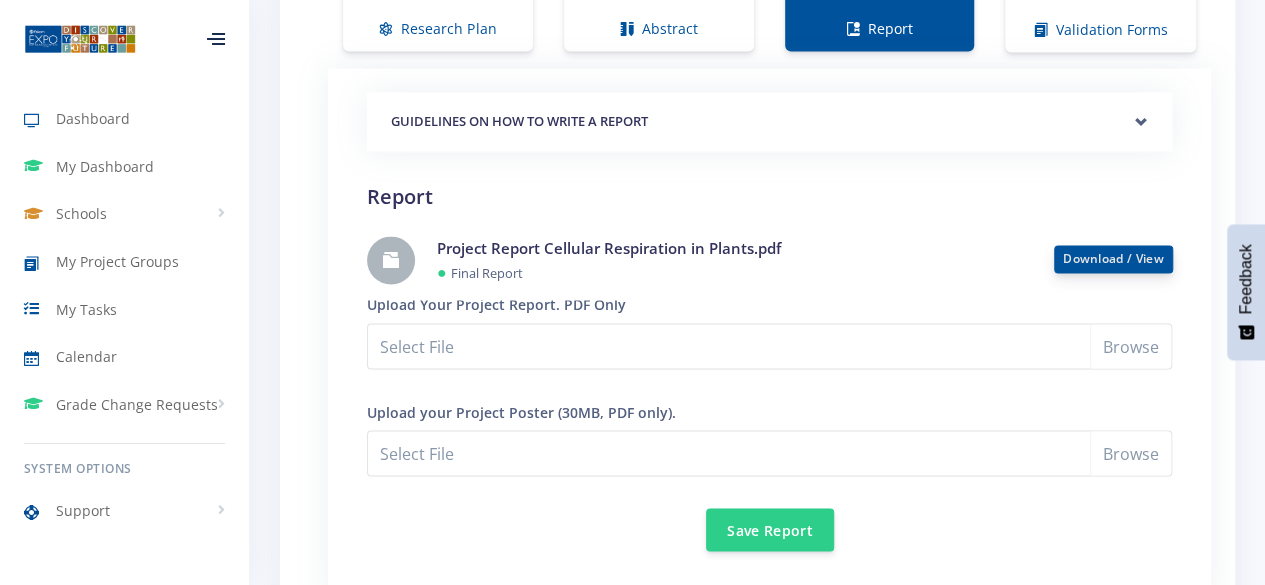 click on "Download
/ View" at bounding box center (1113, 258) 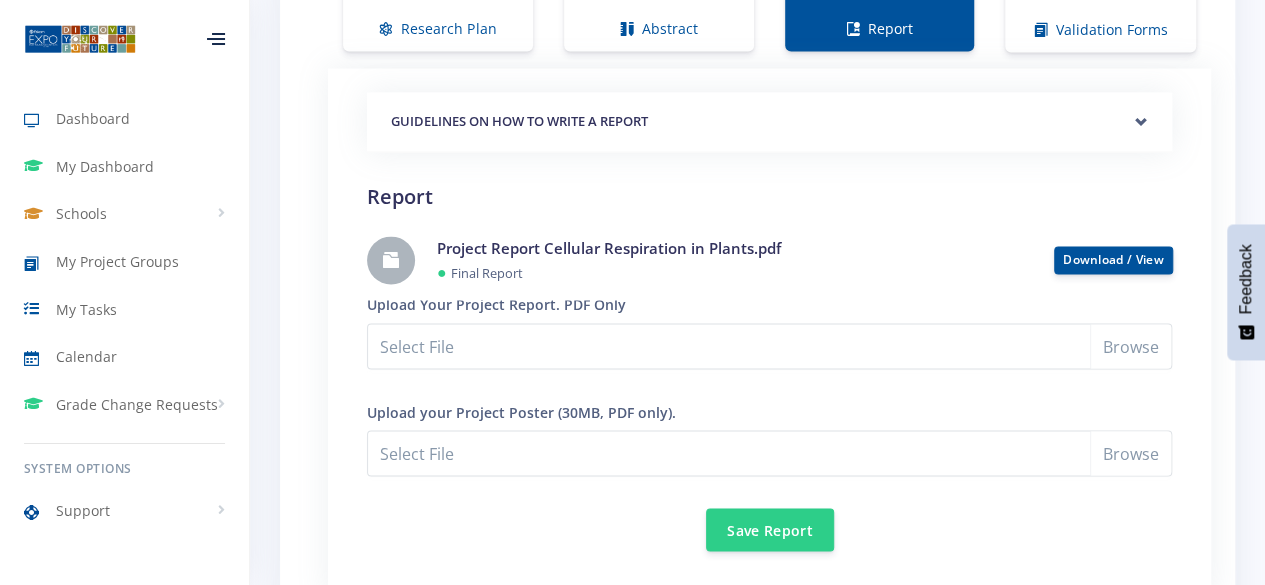 click on "Report" at bounding box center (880, -51) 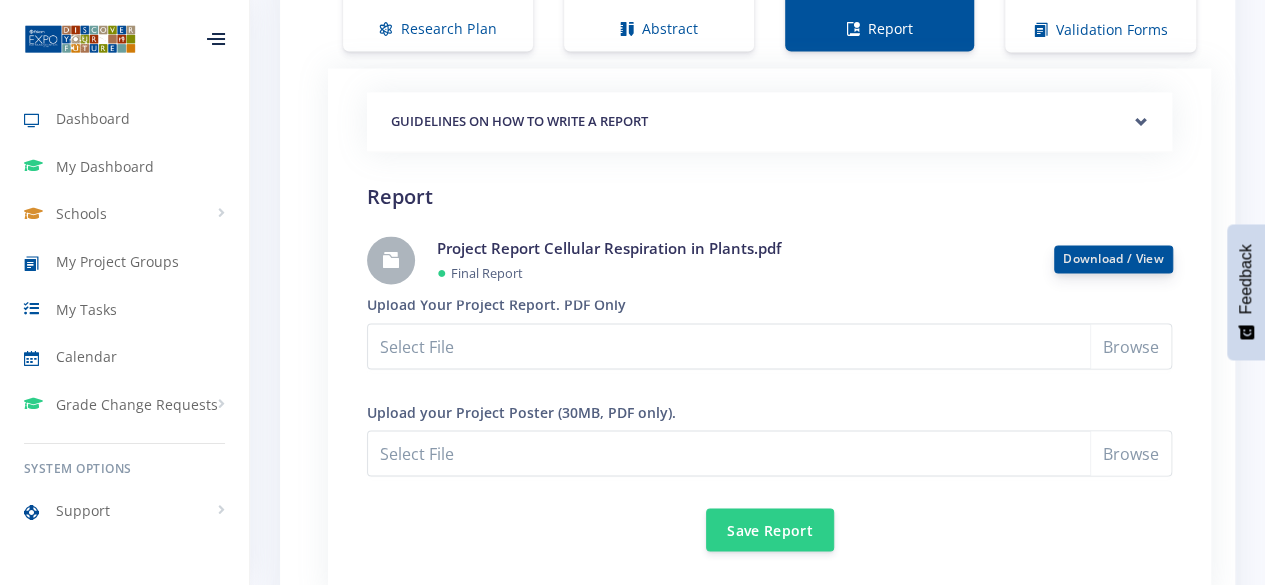 click on "Download
/ View" at bounding box center (1113, 258) 